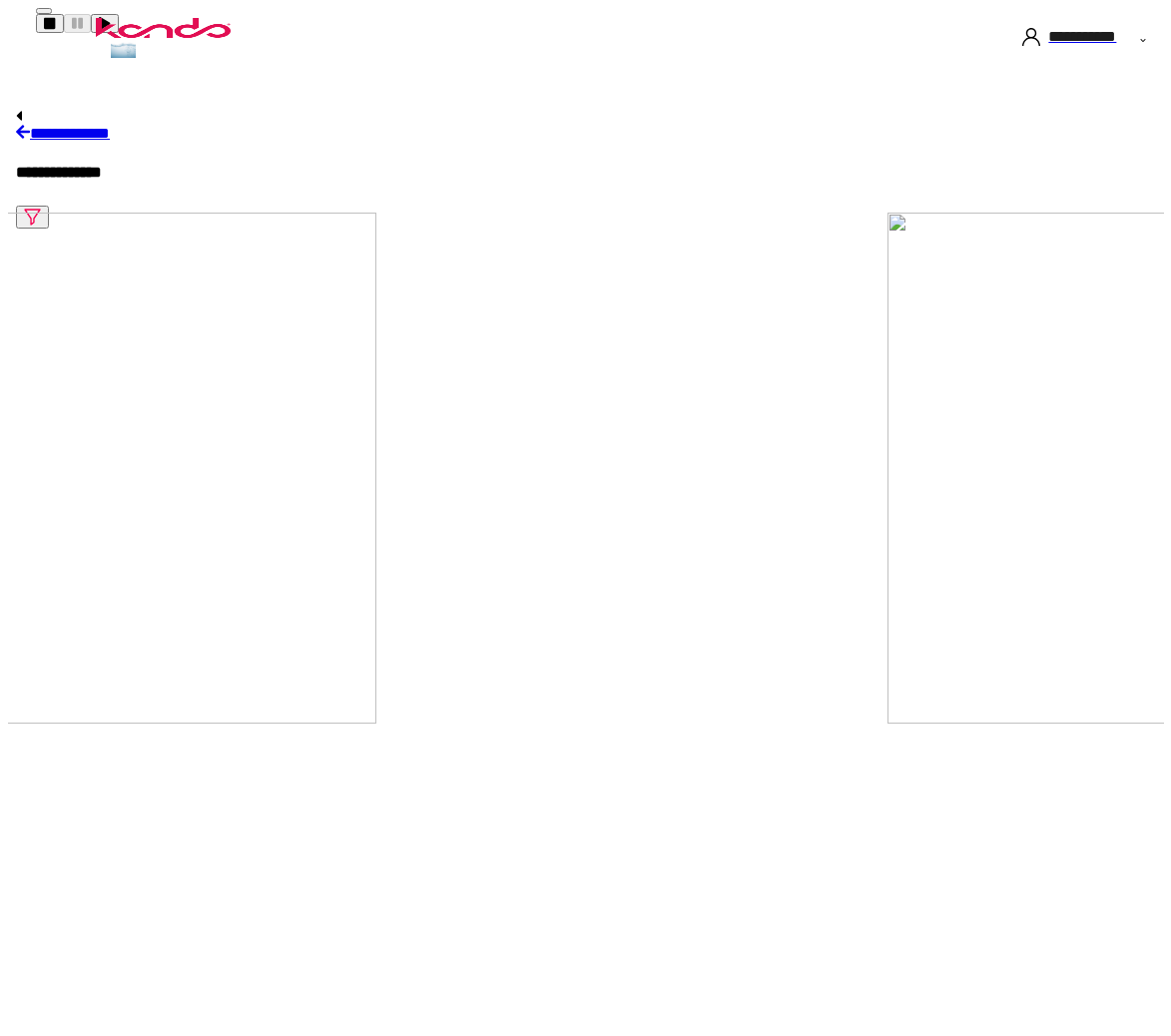 scroll, scrollTop: 0, scrollLeft: 0, axis: both 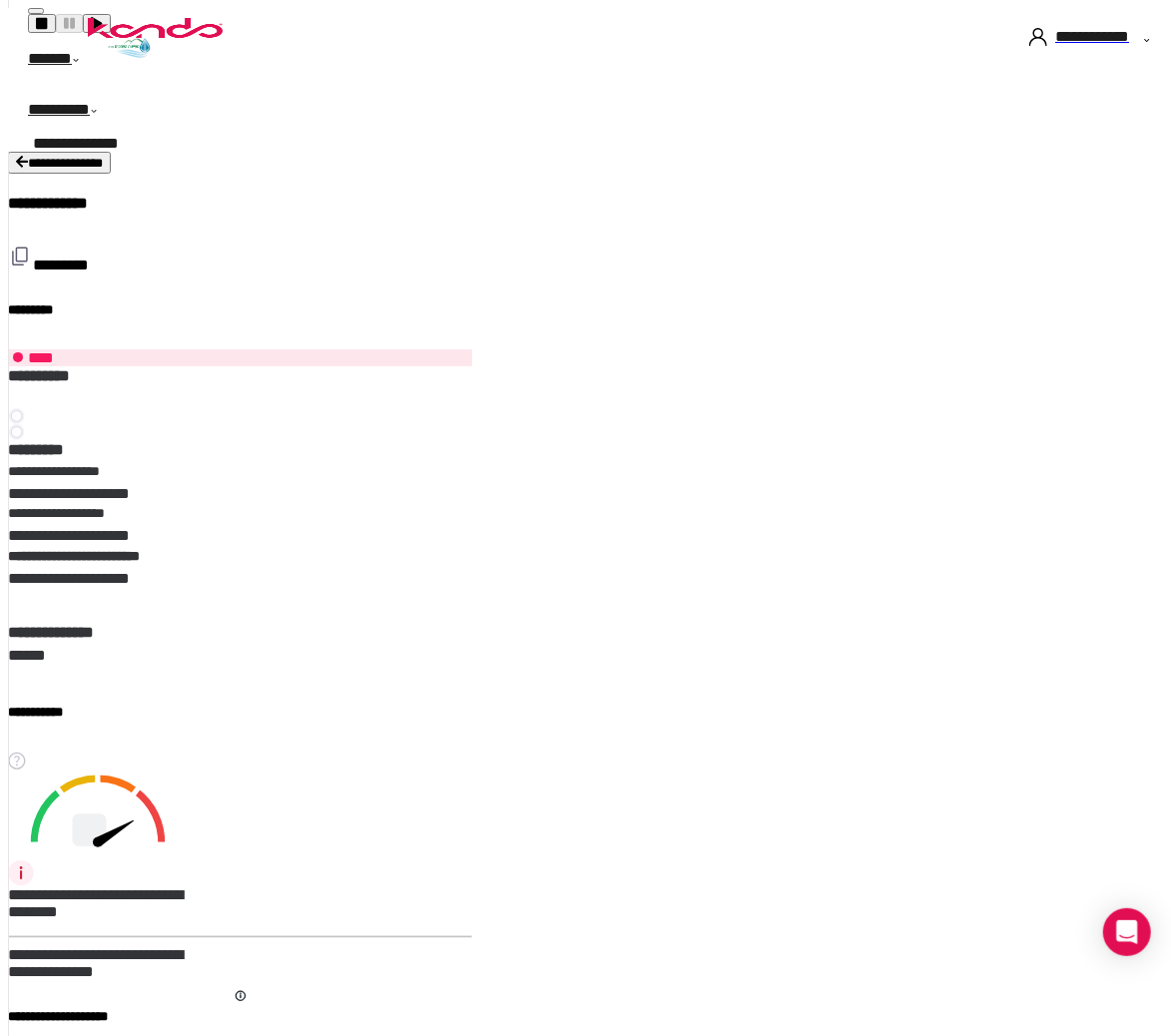 click at bounding box center [22, 161] 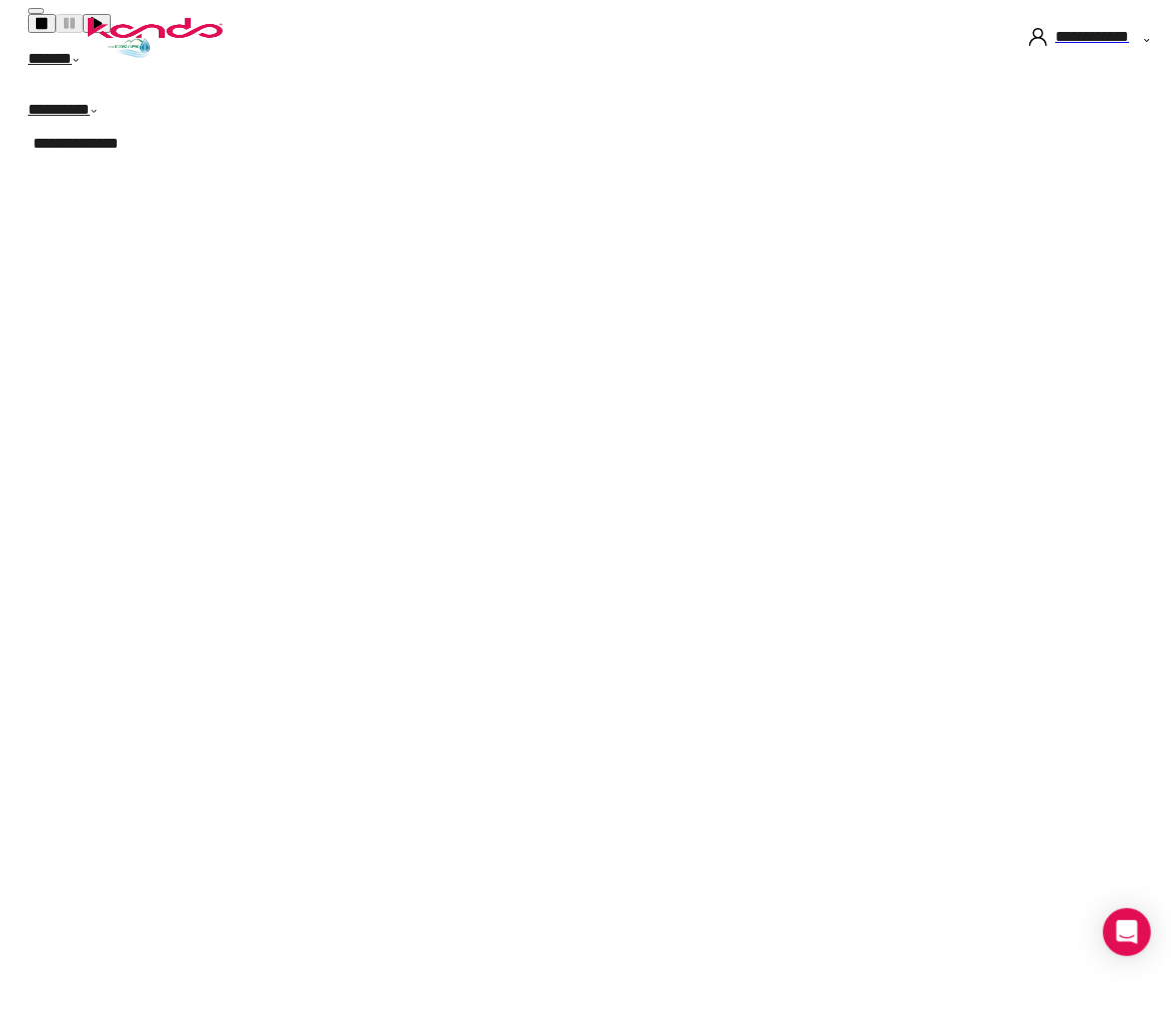 scroll, scrollTop: 0, scrollLeft: 0, axis: both 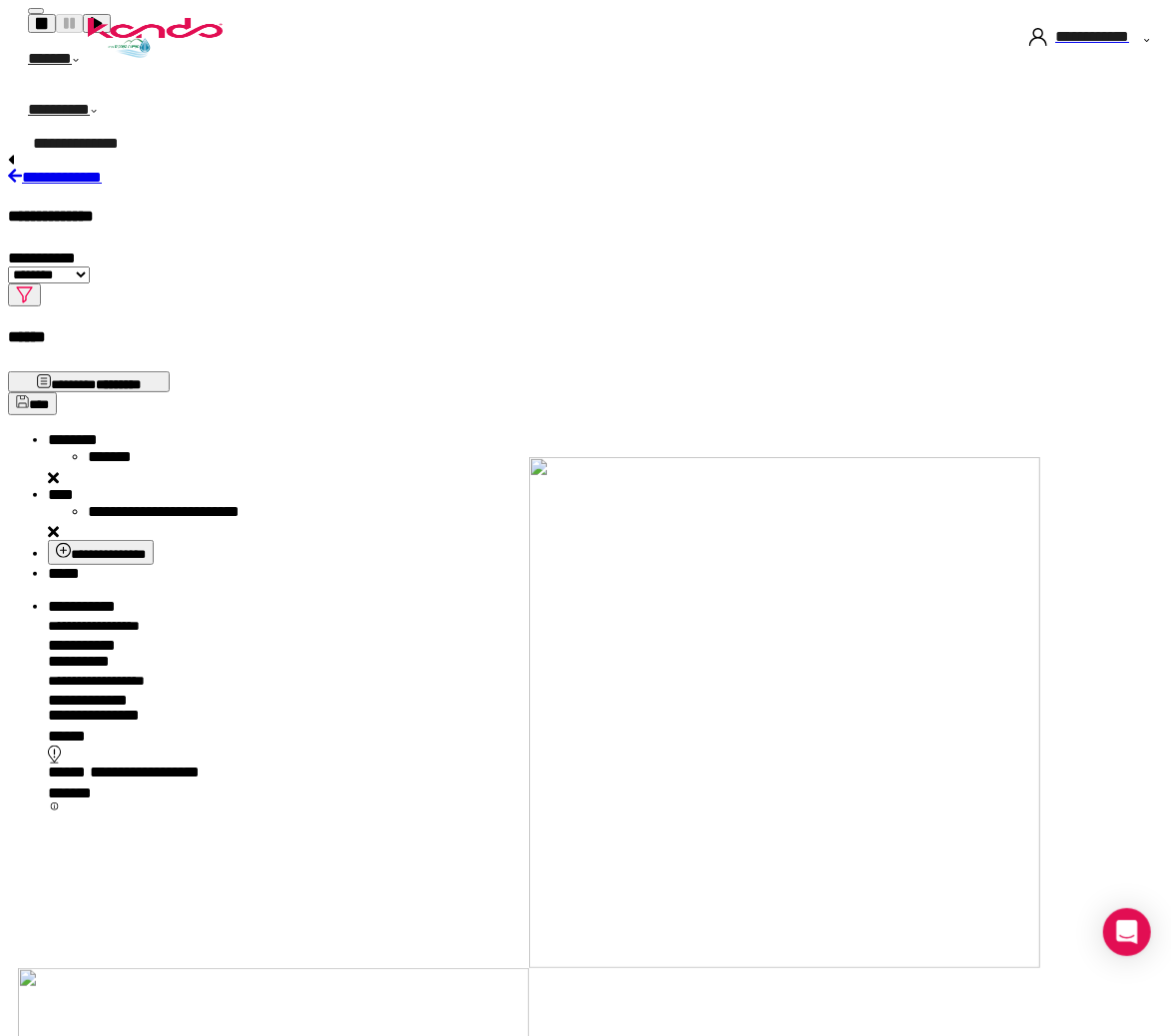 click on "*****" at bounding box center [64, 573] 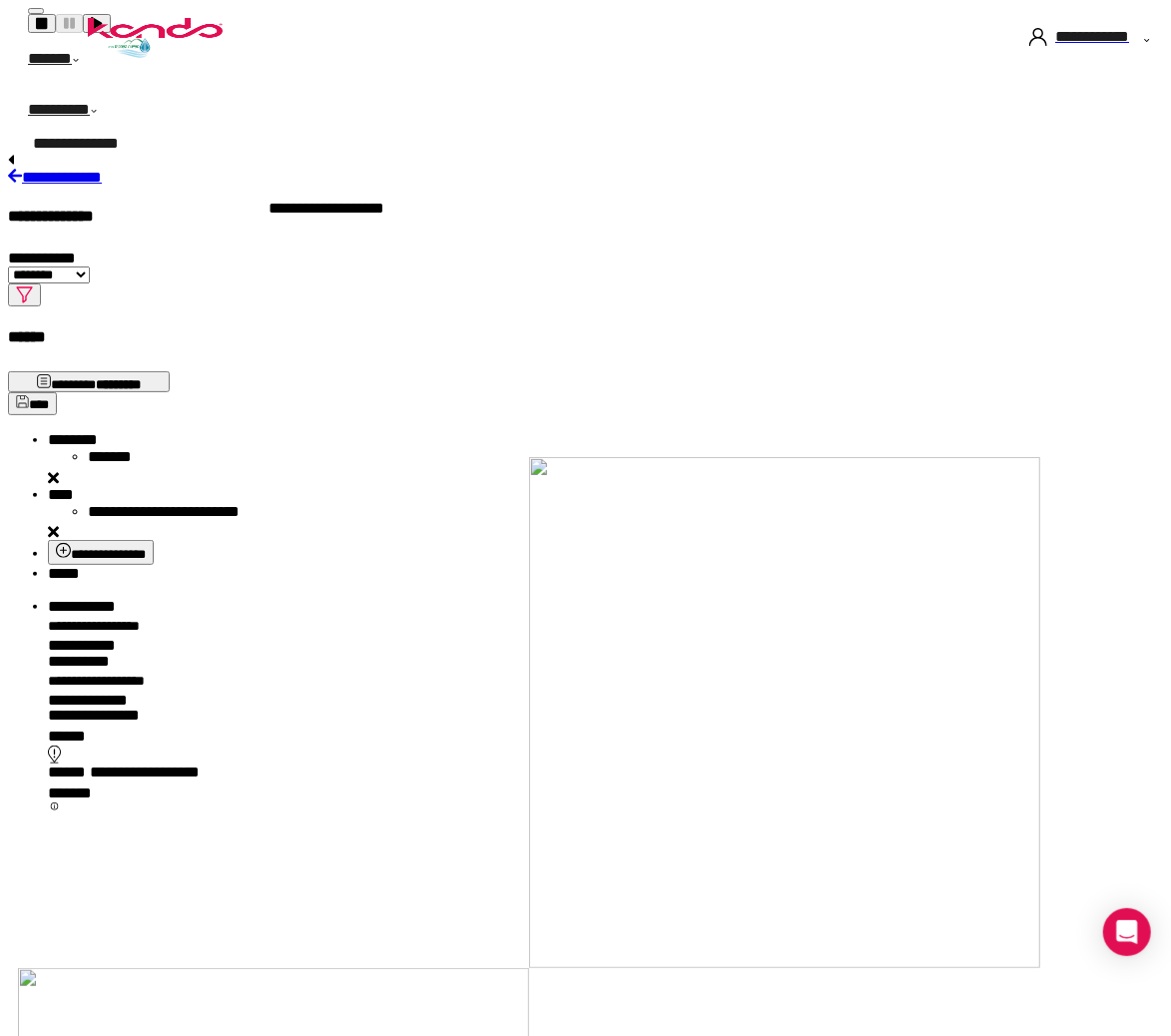 click on "**********" at bounding box center (134, 683) 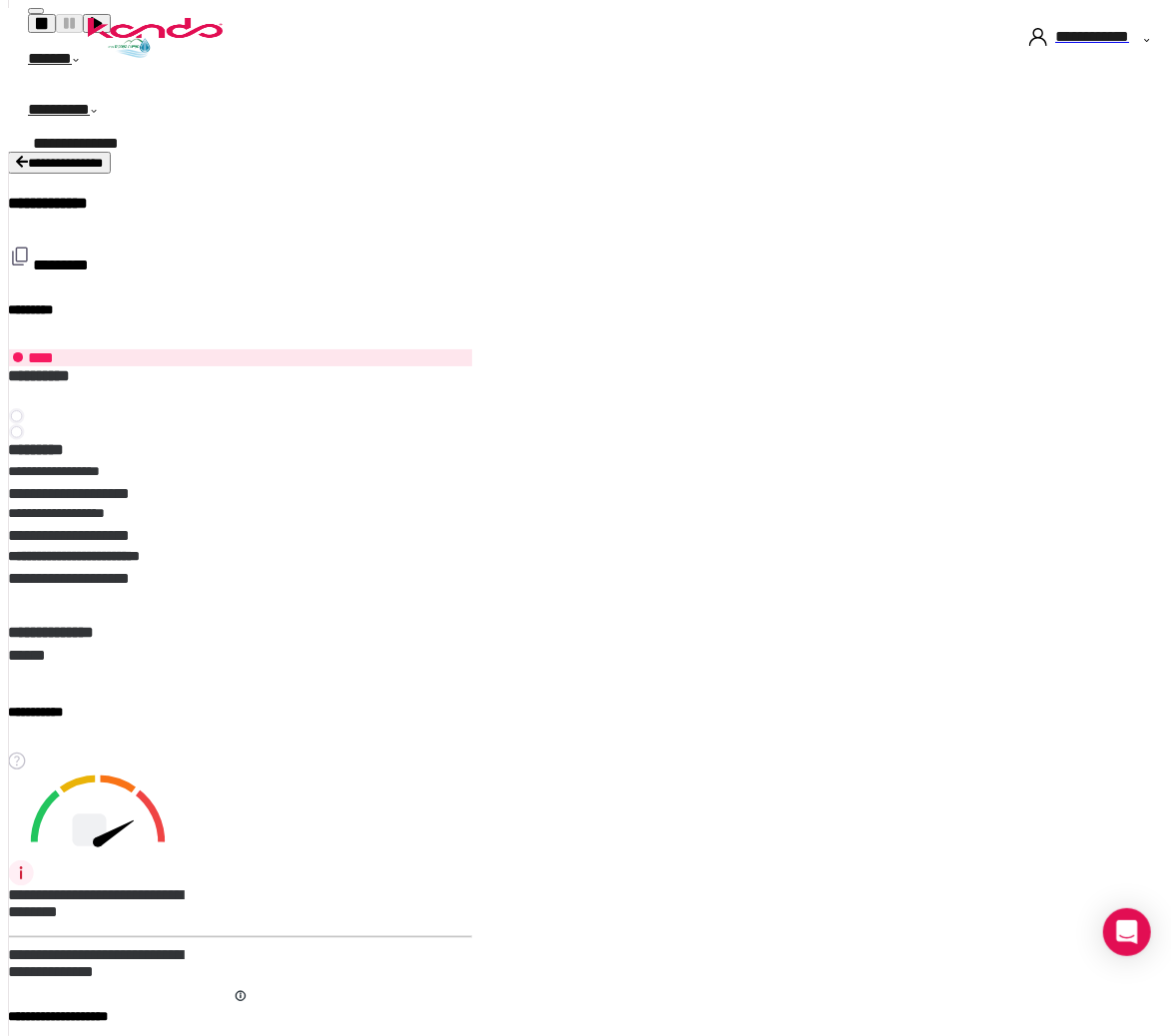 scroll, scrollTop: 0, scrollLeft: 0, axis: both 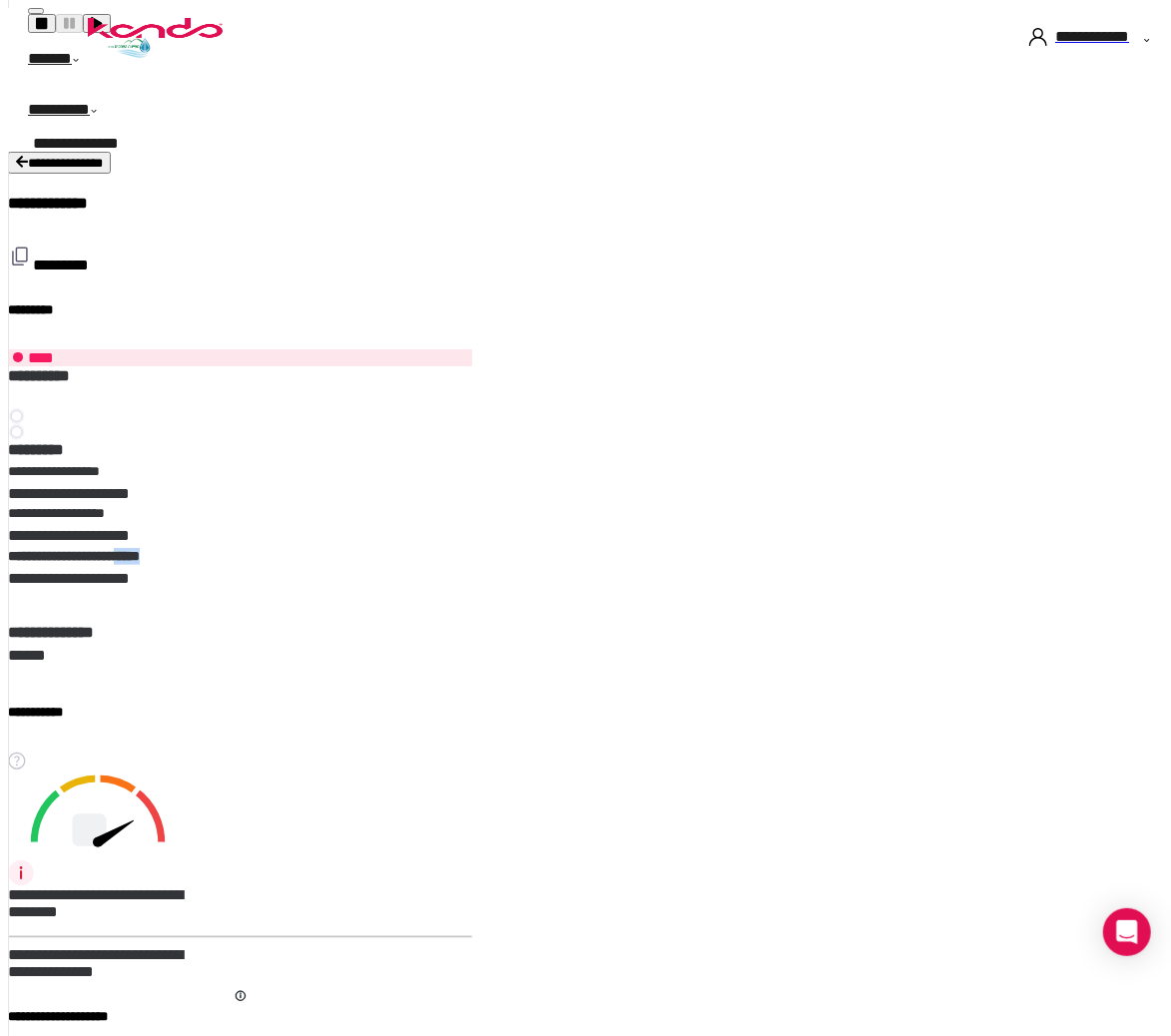 click on "**********" at bounding box center [92, 556] 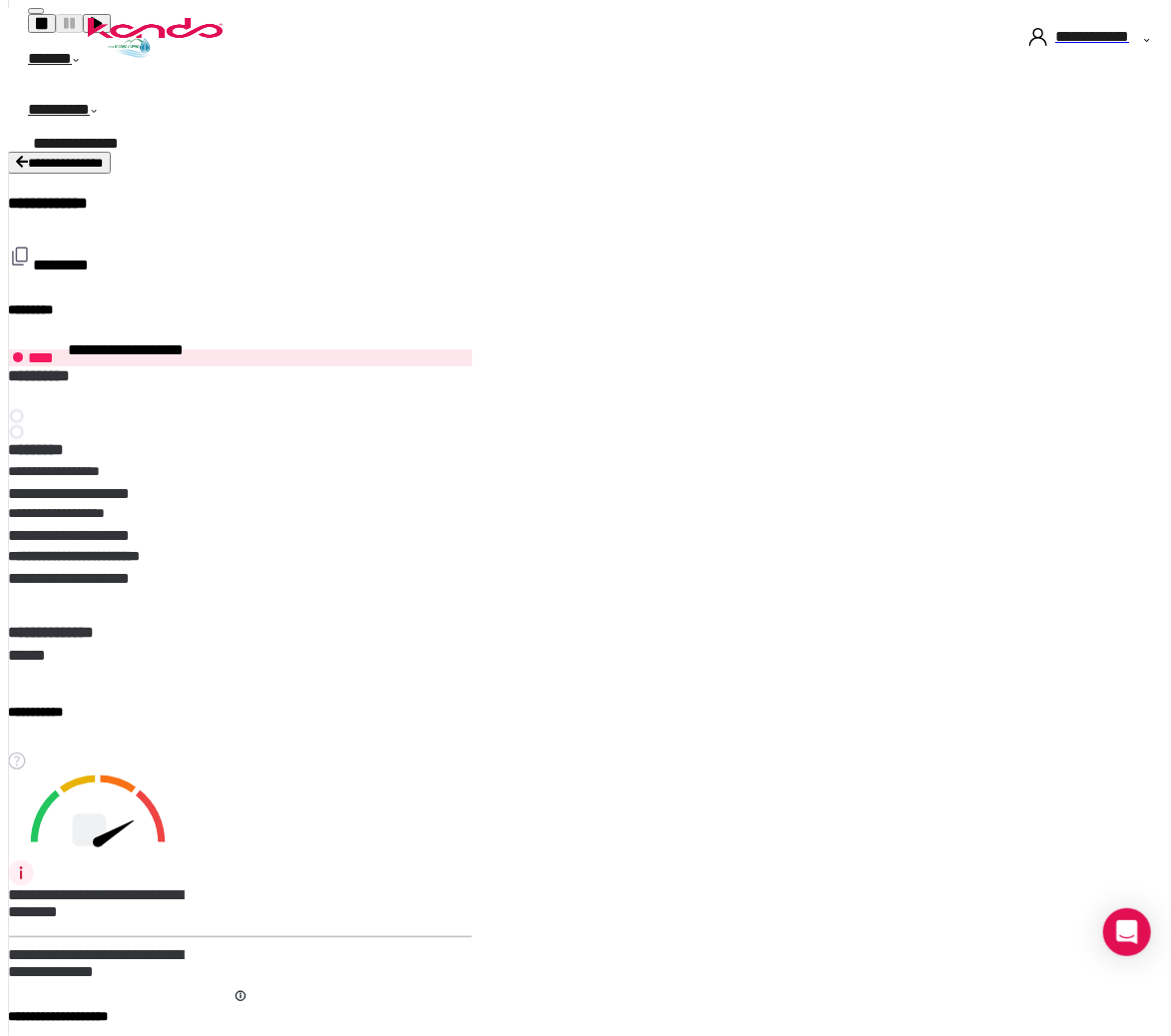 drag, startPoint x: 117, startPoint y: 382, endPoint x: 148, endPoint y: 352, distance: 43.13931 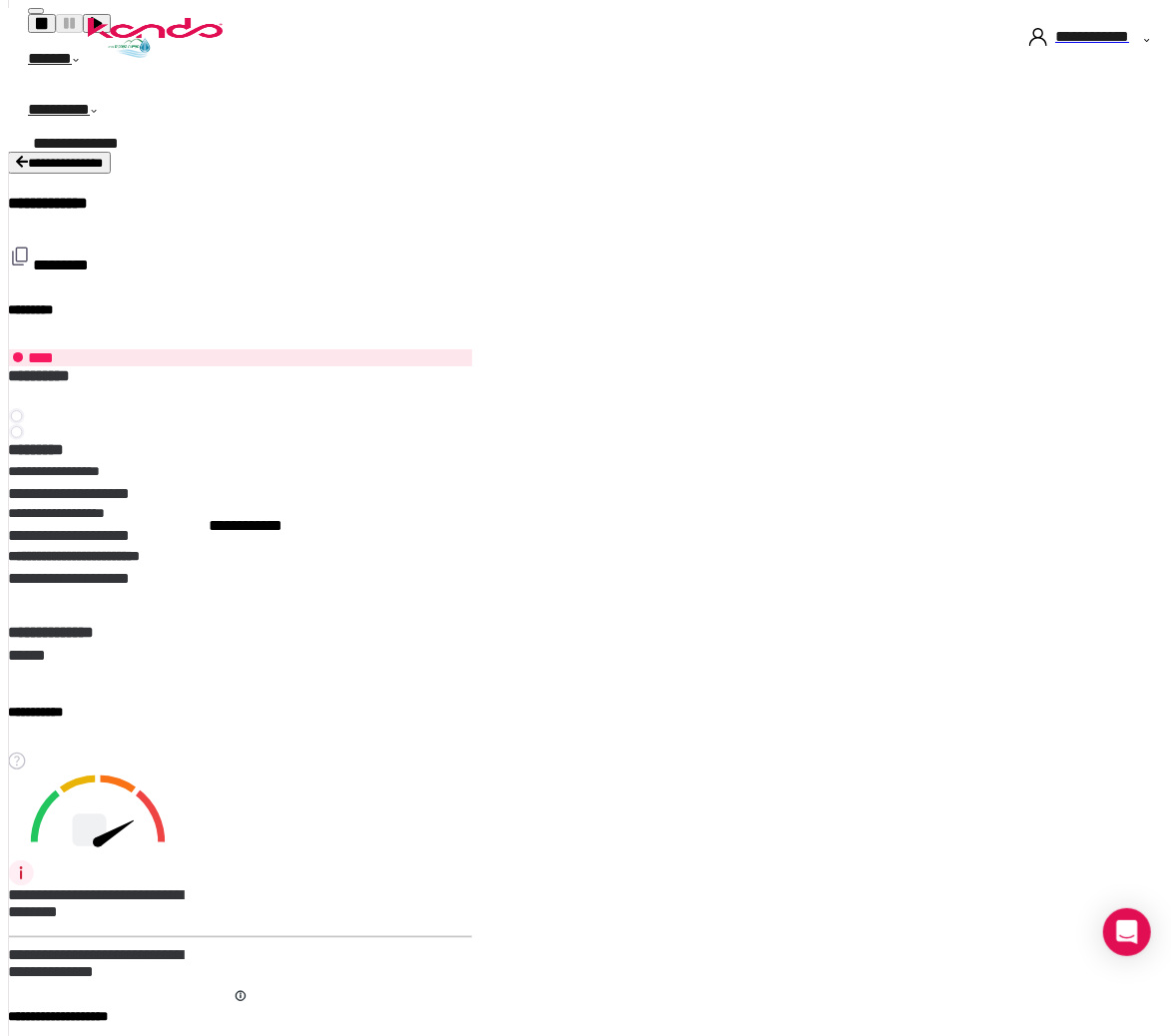 scroll, scrollTop: 548, scrollLeft: 0, axis: vertical 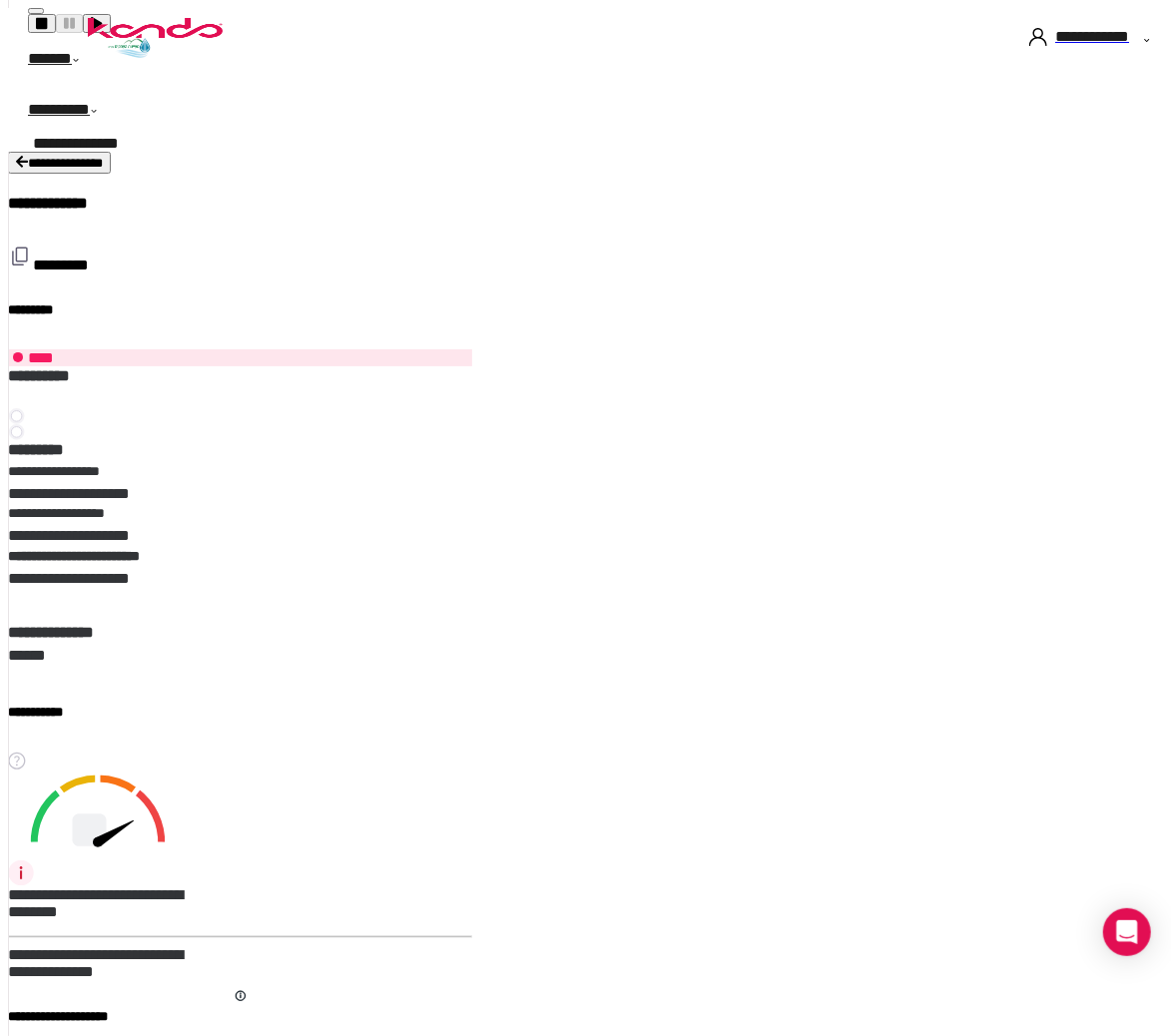 click on "**********" at bounding box center [23, 1066] 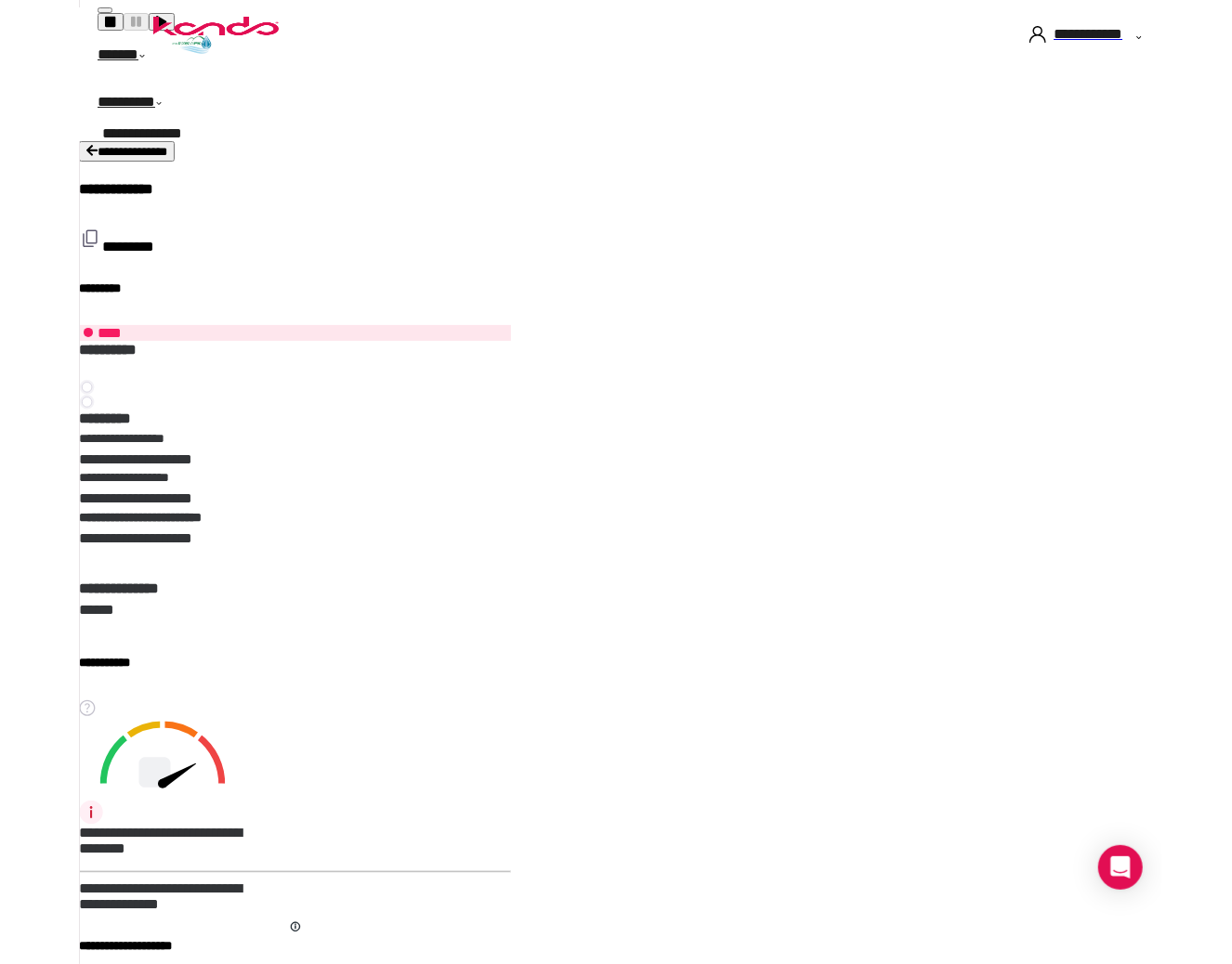 scroll, scrollTop: 0, scrollLeft: 0, axis: both 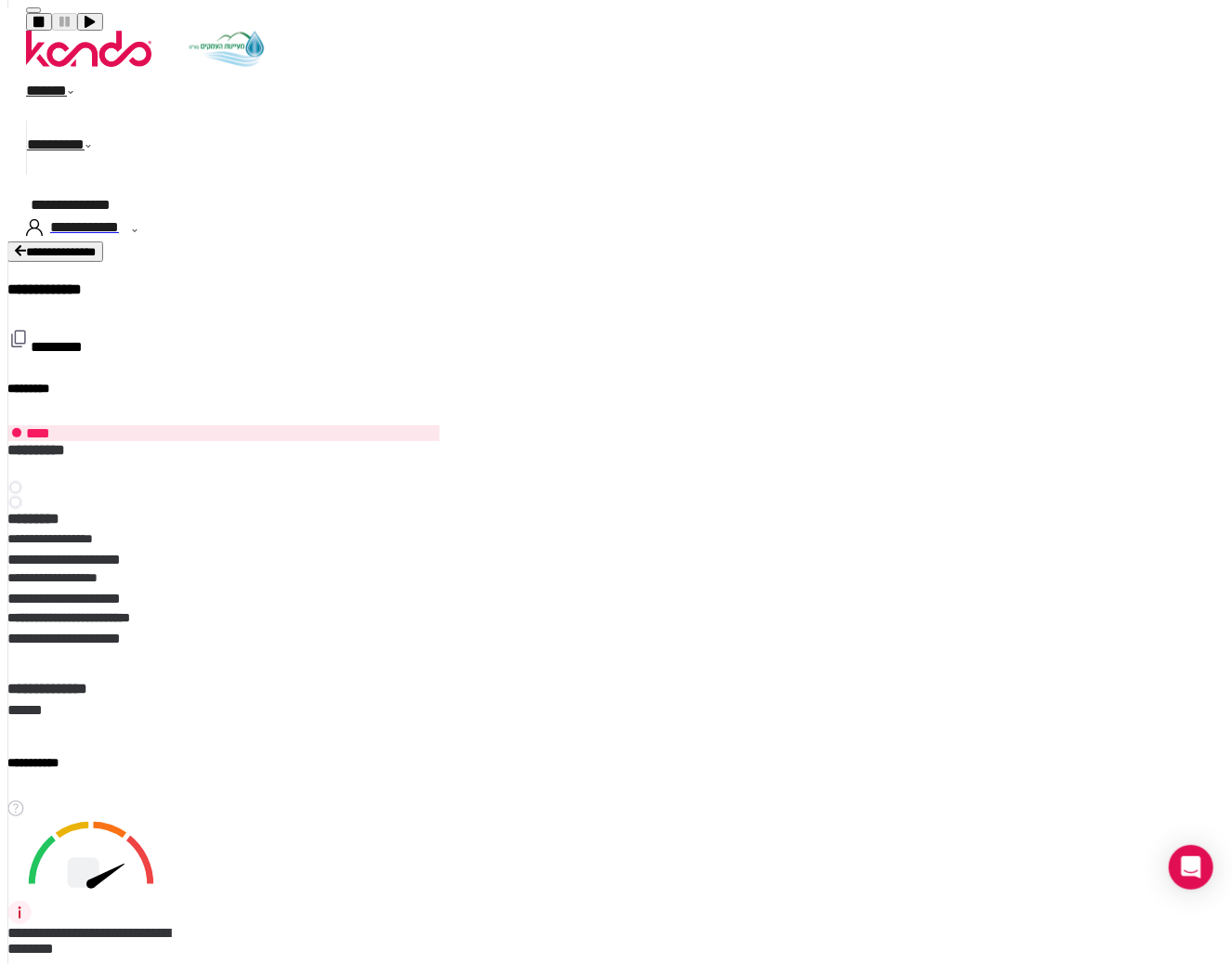 click at bounding box center (333, 5541) 